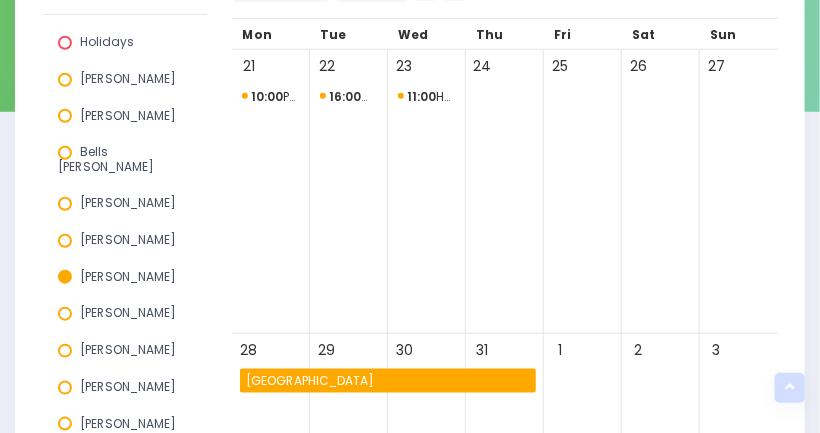 scroll, scrollTop: 338, scrollLeft: 0, axis: vertical 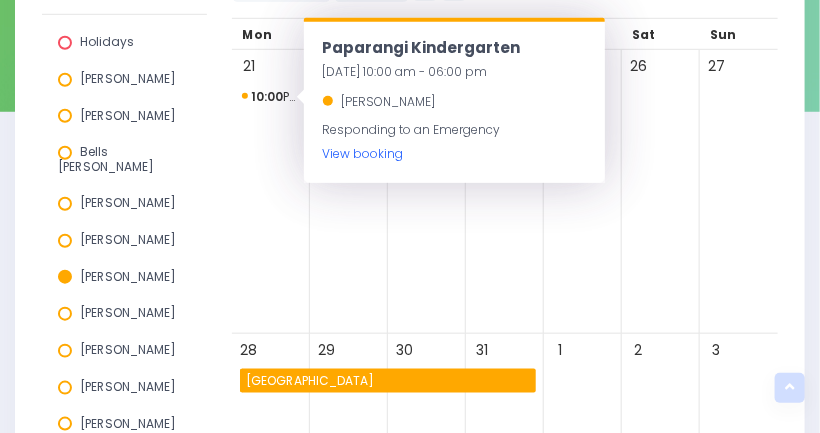click on "View booking" at bounding box center (362, 153) 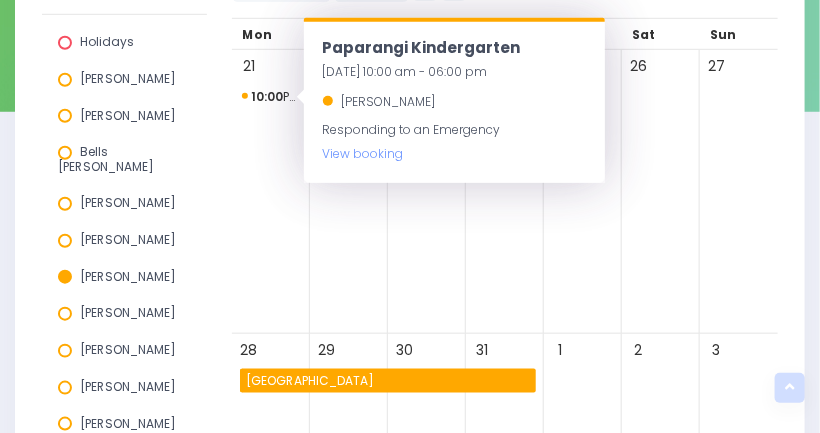 click on "22" at bounding box center (349, 192) 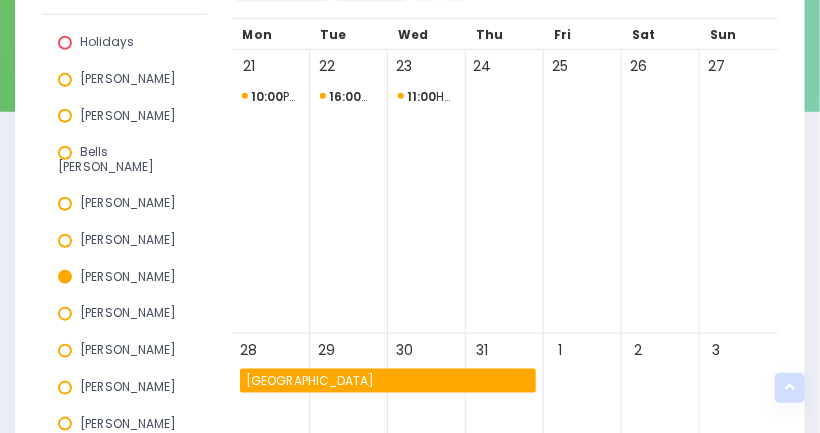 click on "16:00" at bounding box center [348, 96] 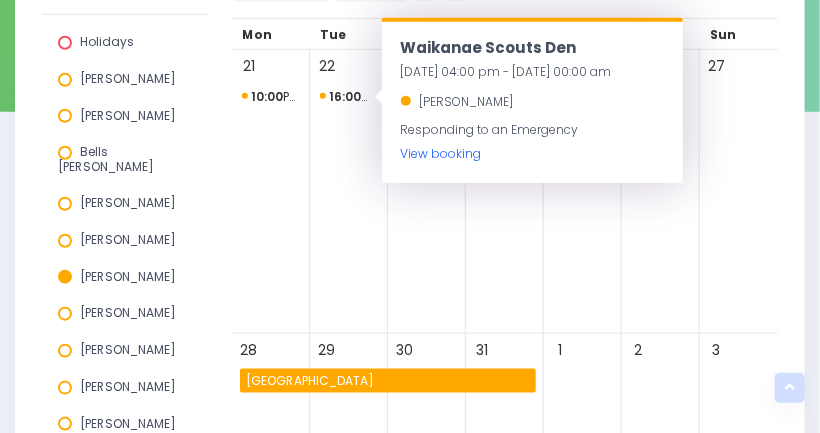 click on "View booking" at bounding box center [440, 153] 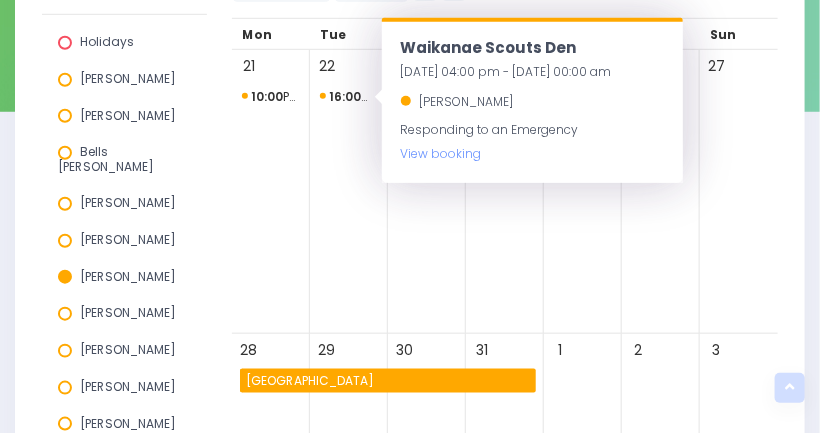 click on "24" at bounding box center (505, 192) 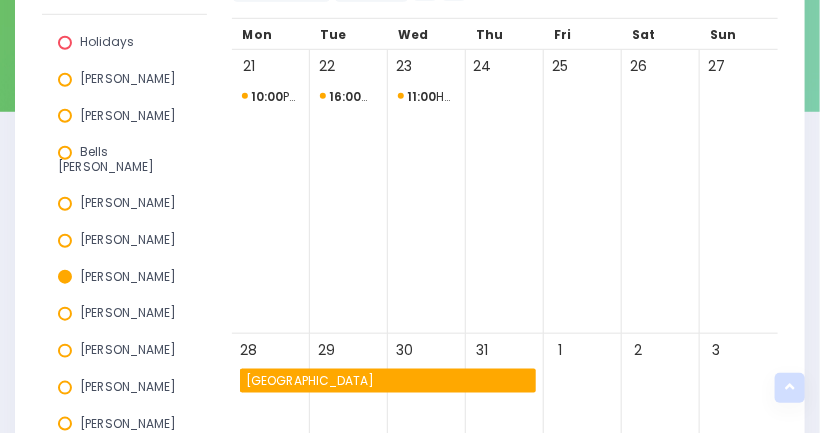 click on "11:00  Hataitai Kindergarten" at bounding box center [427, 97] 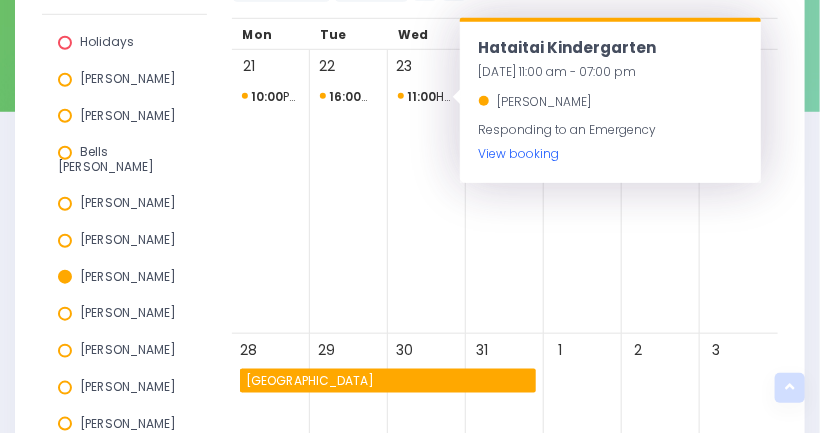 click on "View booking" at bounding box center [518, 153] 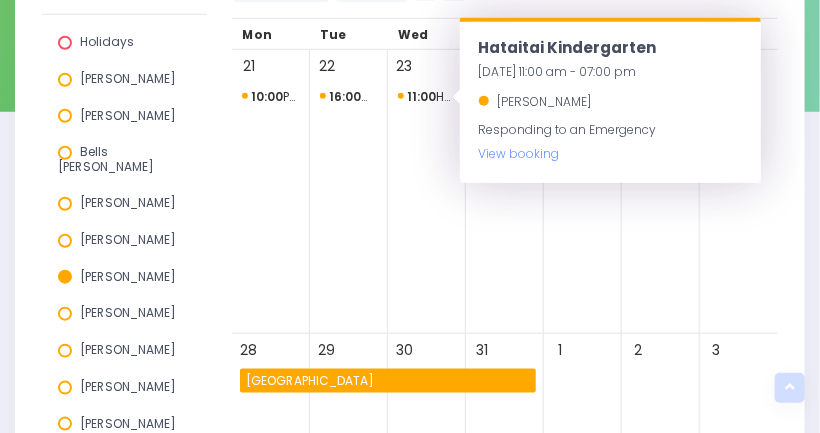 click on "22" at bounding box center (349, 192) 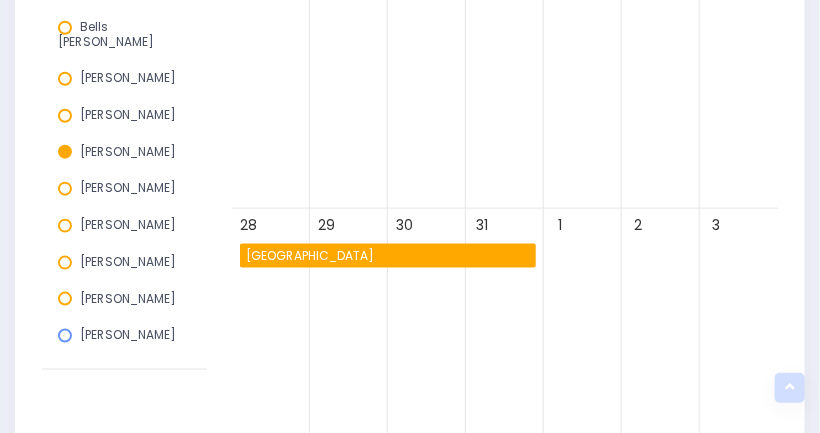 scroll, scrollTop: 468, scrollLeft: 0, axis: vertical 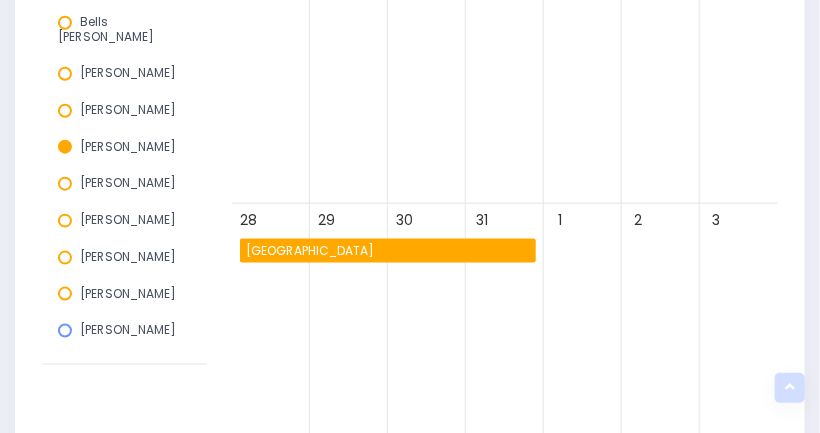 click on "Wadestown School" at bounding box center (389, 251) 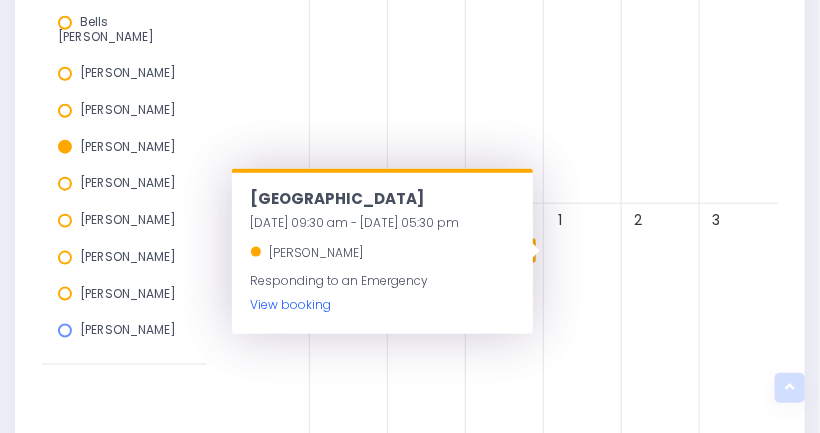 click on "View booking" at bounding box center (290, 304) 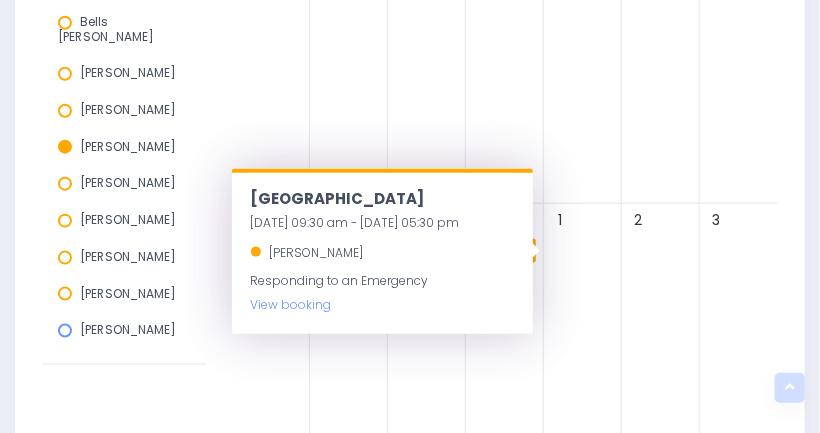 scroll, scrollTop: 0, scrollLeft: 0, axis: both 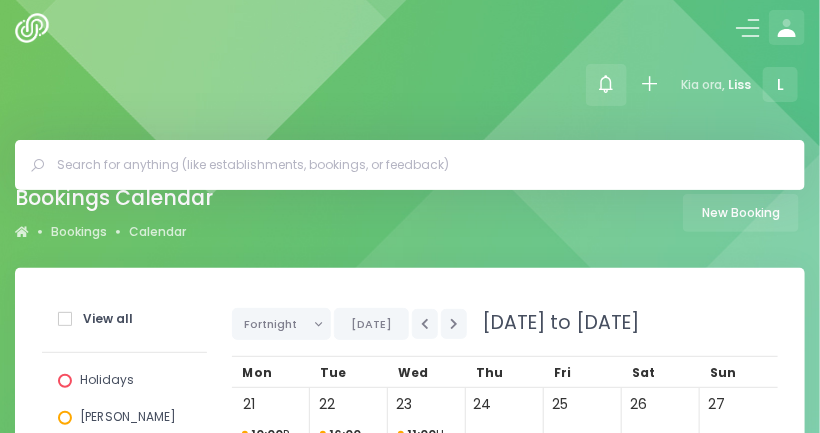 click at bounding box center (606, 84) 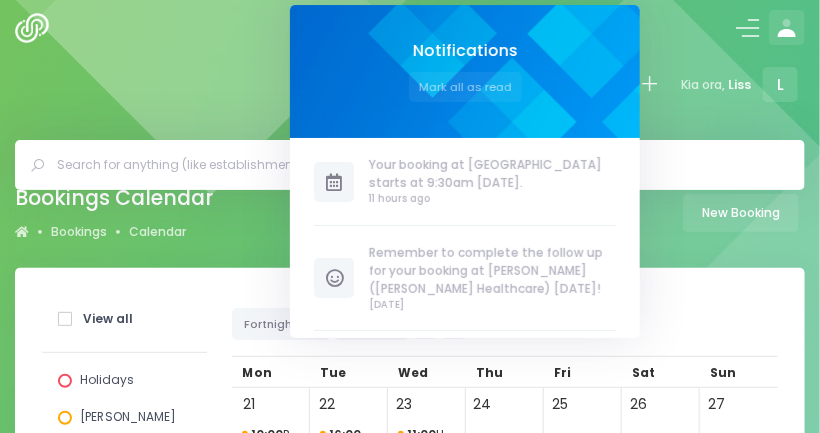 click on "Kia ora,
Liss
L" at bounding box center [739, 85] 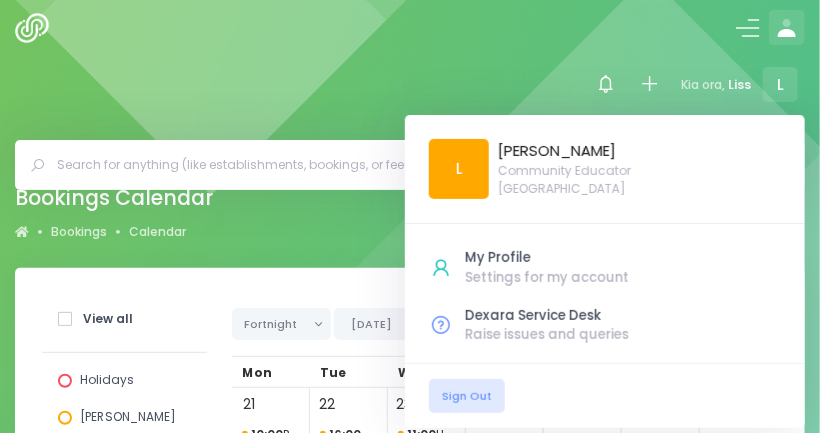 click at bounding box center (36, 28) 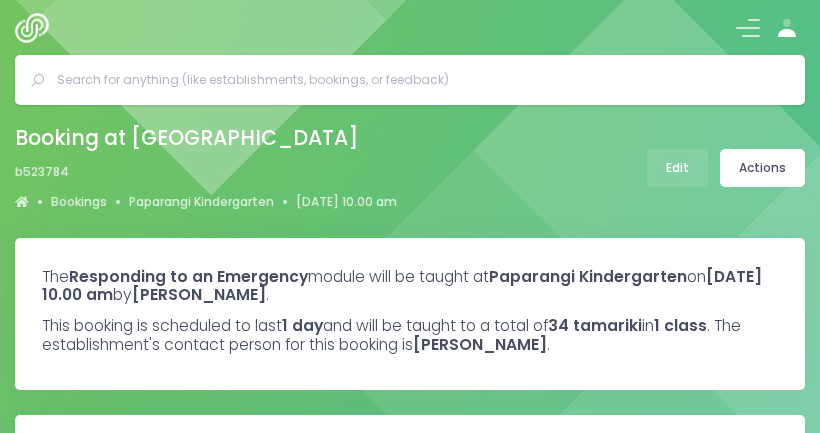 select on "5" 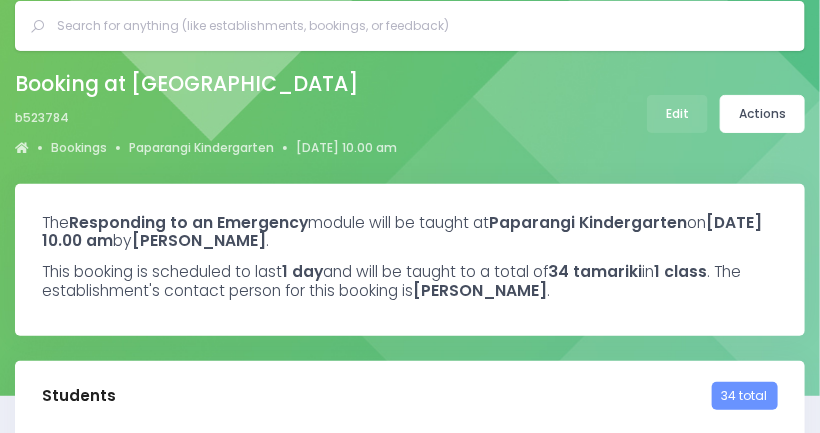 scroll, scrollTop: 0, scrollLeft: 0, axis: both 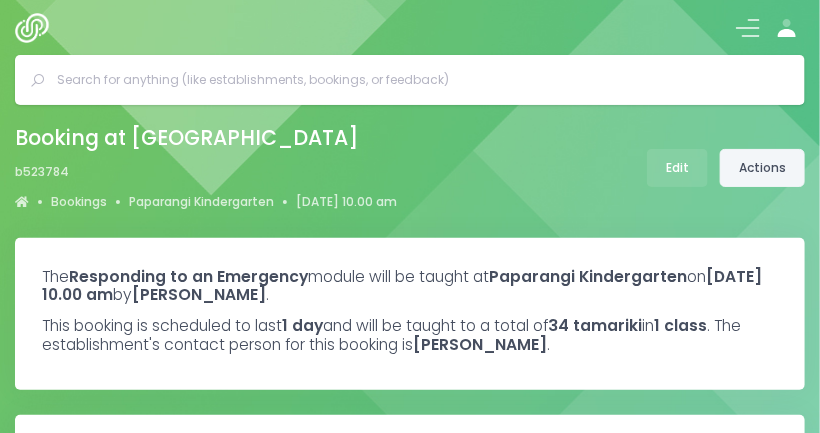 click on "Actions" at bounding box center [762, 168] 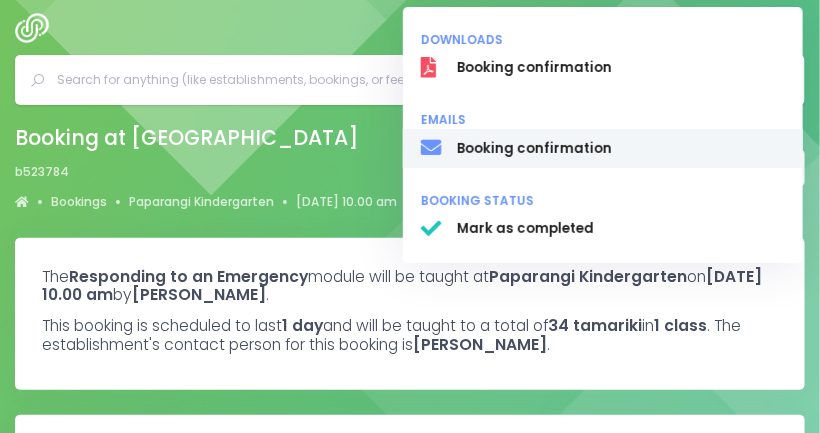 click on "Booking confirmation" at bounding box center [621, 149] 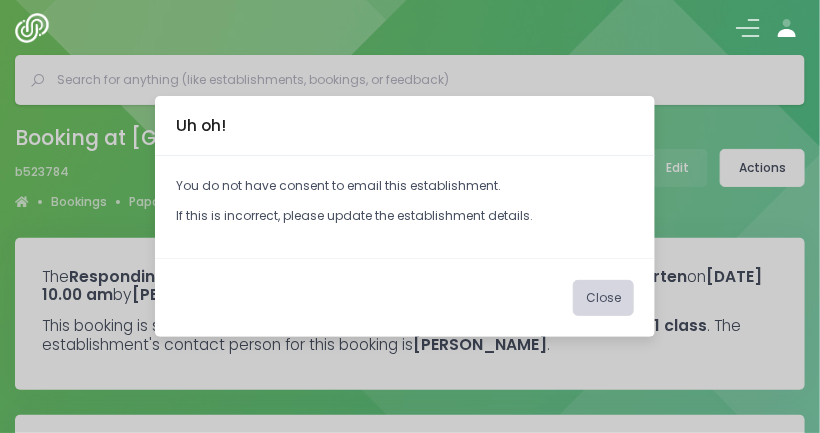 click on "Close" at bounding box center [603, 298] 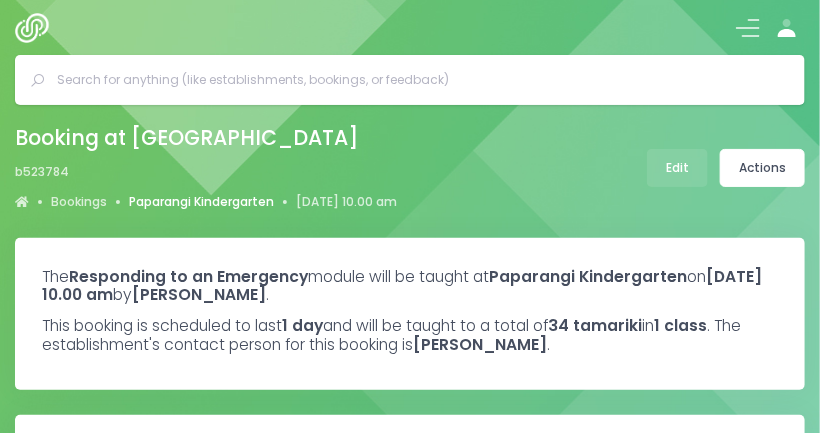 click on "Paparangi Kindergarten" at bounding box center (201, 202) 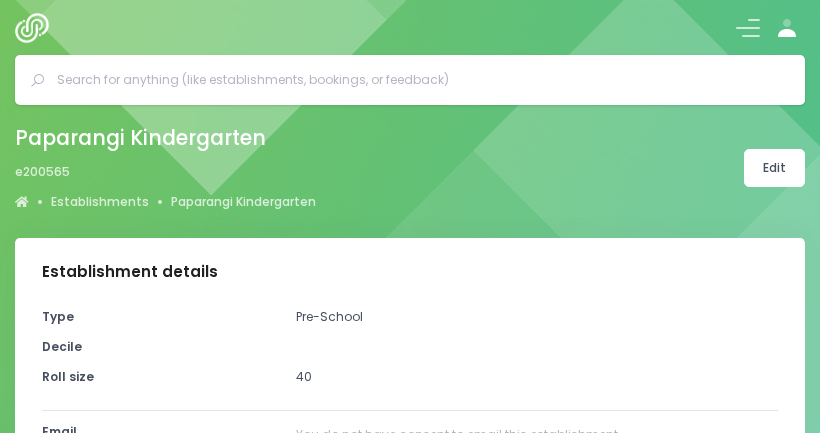 select on "5" 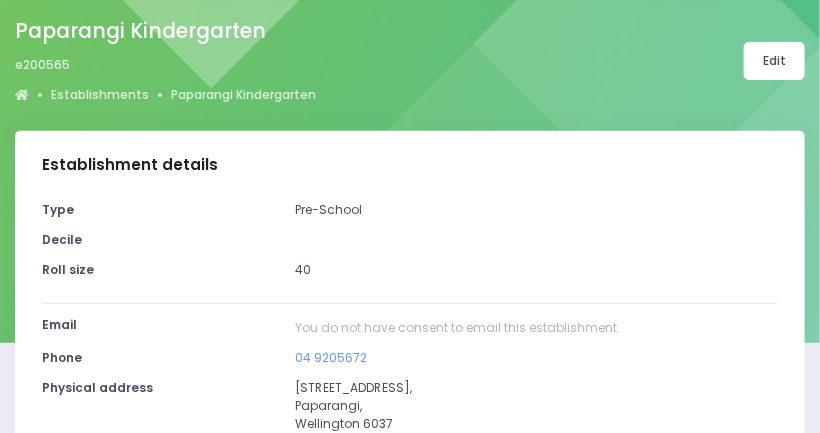 scroll, scrollTop: 84, scrollLeft: 0, axis: vertical 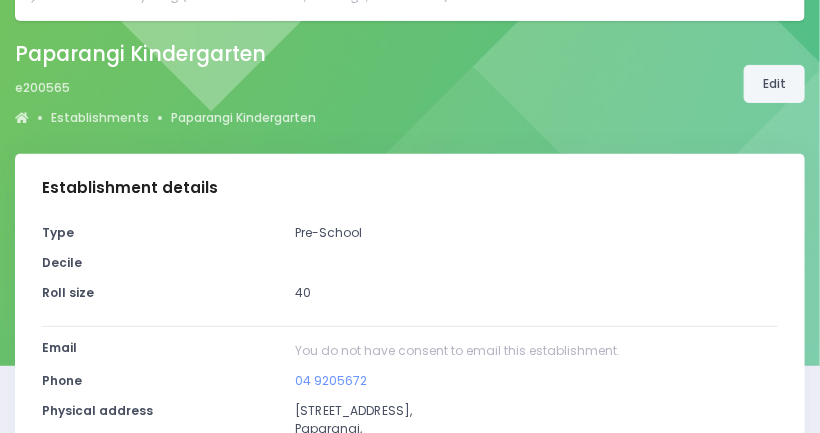 click on "Edit" at bounding box center (774, 84) 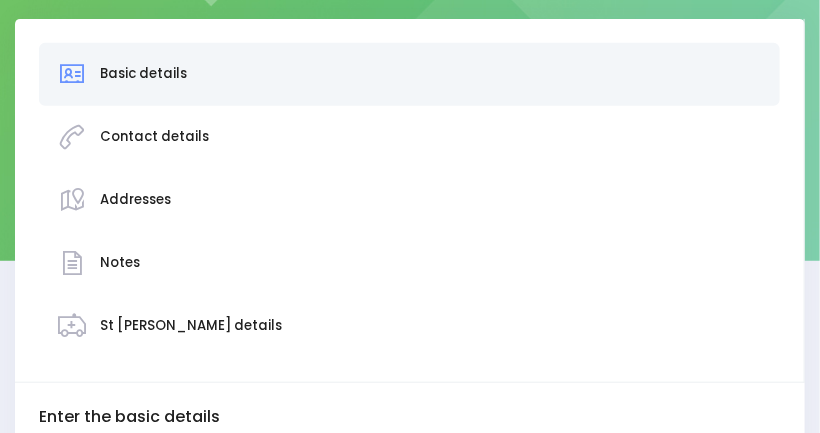 scroll, scrollTop: 190, scrollLeft: 0, axis: vertical 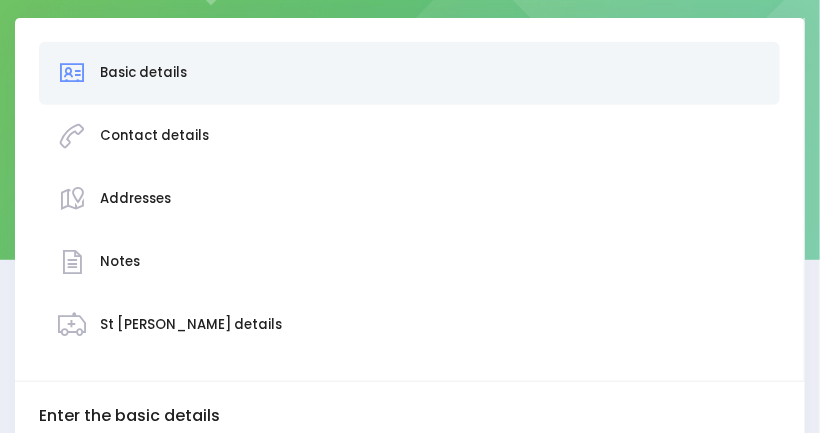 click on "Contact details" at bounding box center (409, 136) 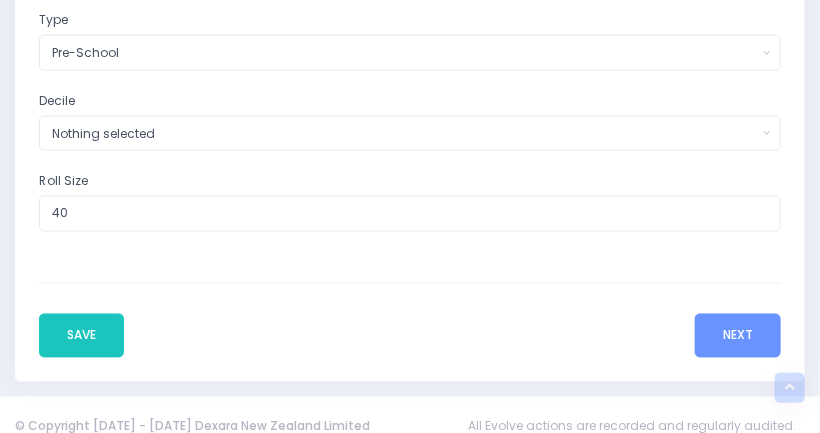 scroll, scrollTop: 724, scrollLeft: 0, axis: vertical 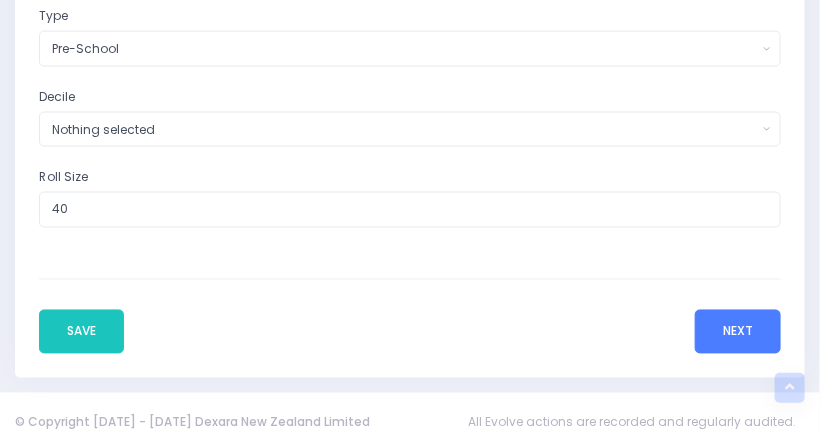 click on "Next" at bounding box center [738, 332] 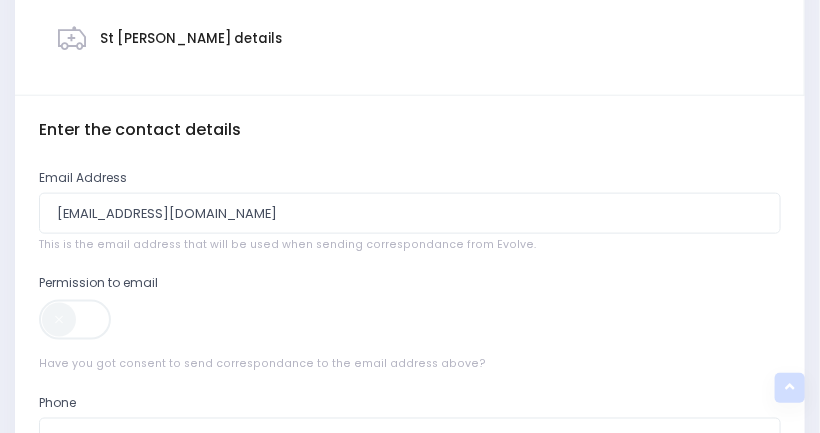 scroll, scrollTop: 480, scrollLeft: 0, axis: vertical 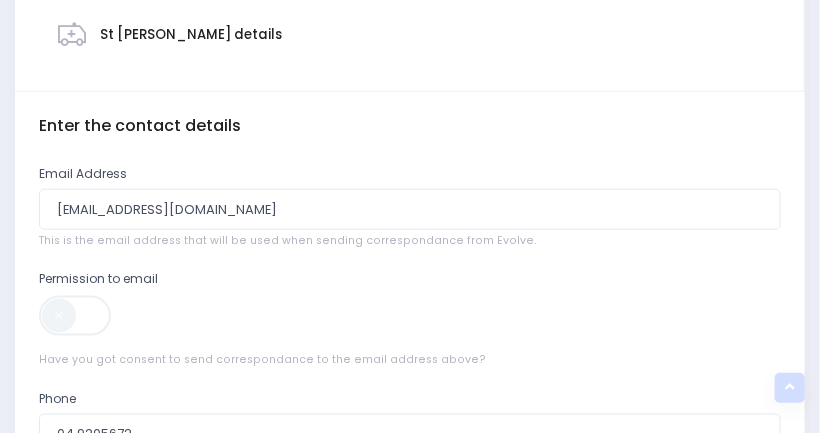click at bounding box center (76, 316) 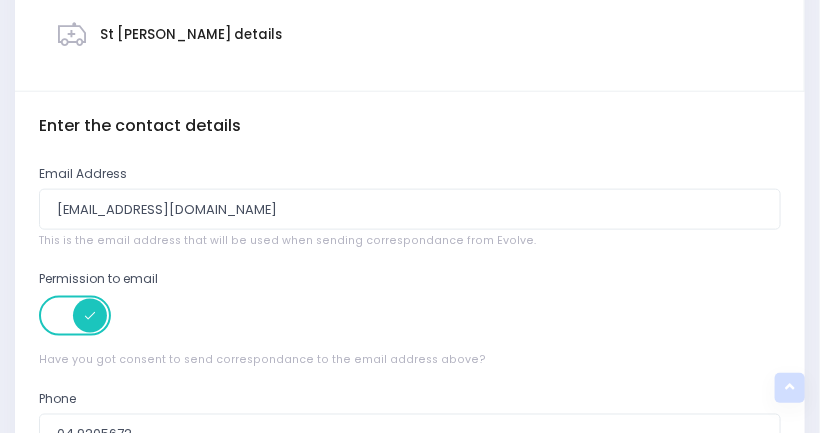 scroll, scrollTop: 812, scrollLeft: 0, axis: vertical 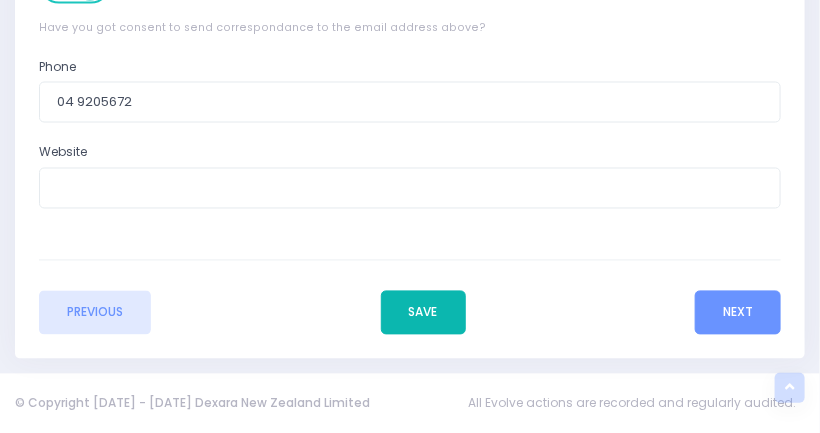click on "Save" at bounding box center (423, 313) 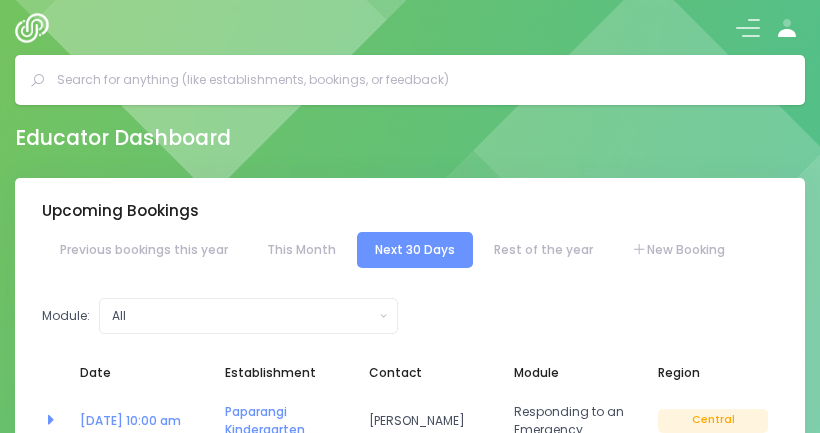 select on "5" 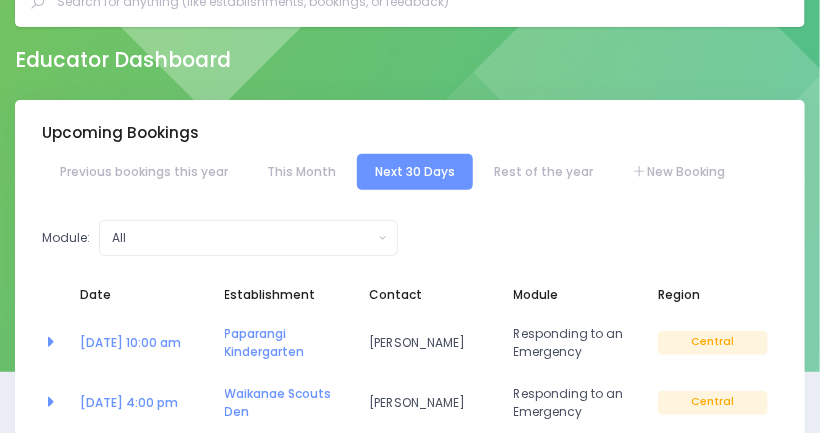 scroll, scrollTop: 81, scrollLeft: 0, axis: vertical 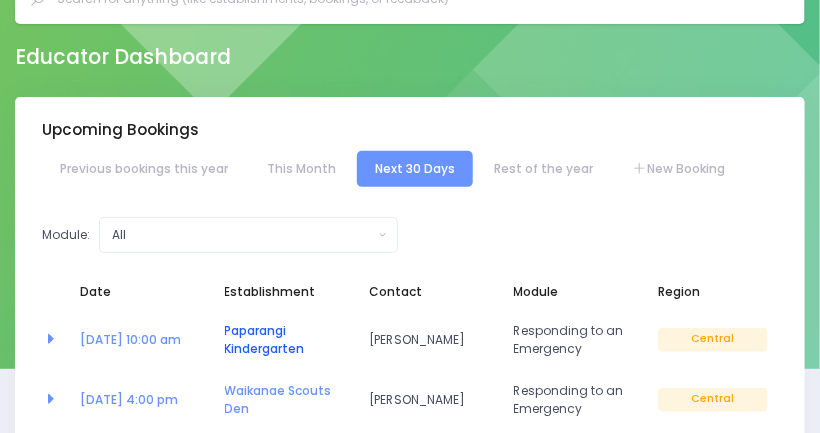 click on "Paparangi Kindergarten" at bounding box center [265, 339] 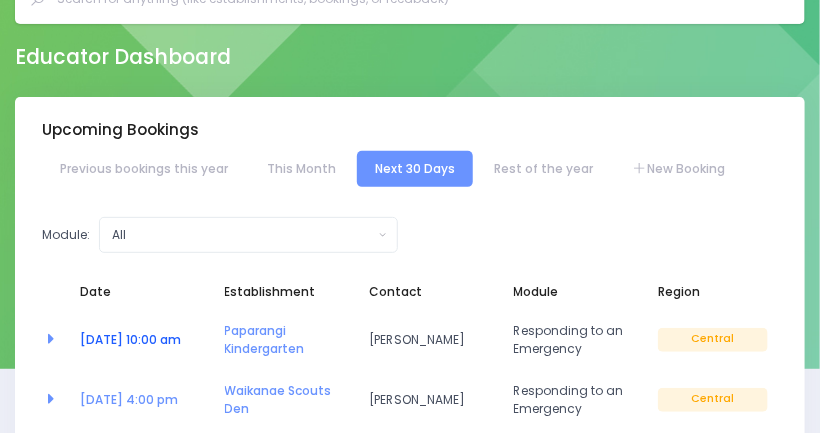 click on "21 Jul at 10:00 am" at bounding box center (130, 339) 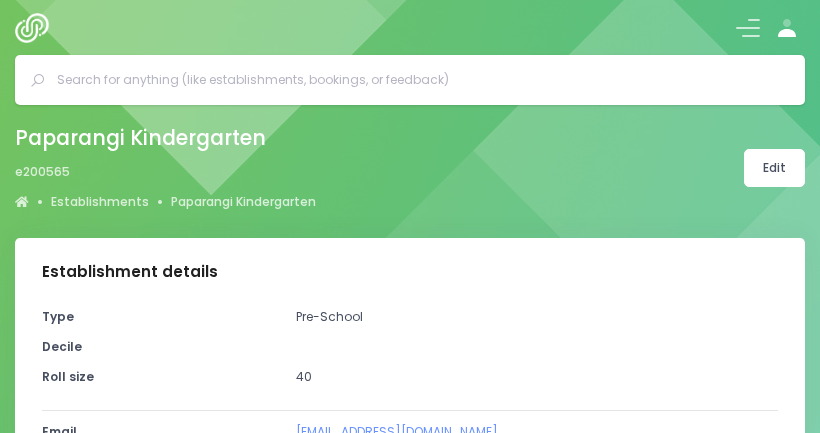 select on "5" 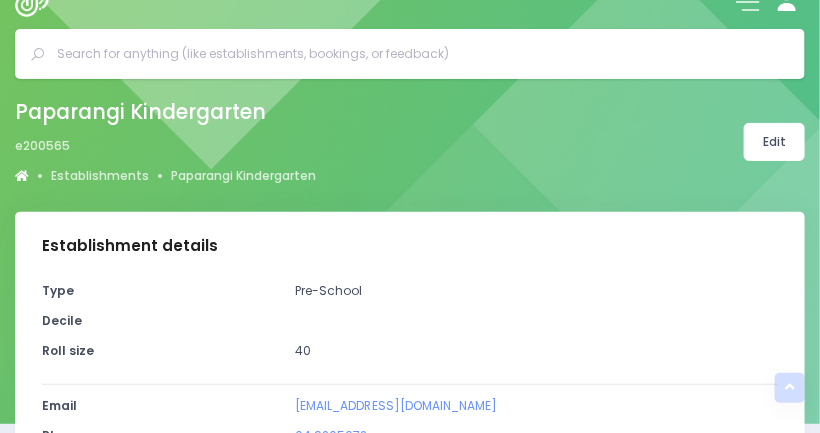 scroll, scrollTop: 0, scrollLeft: 0, axis: both 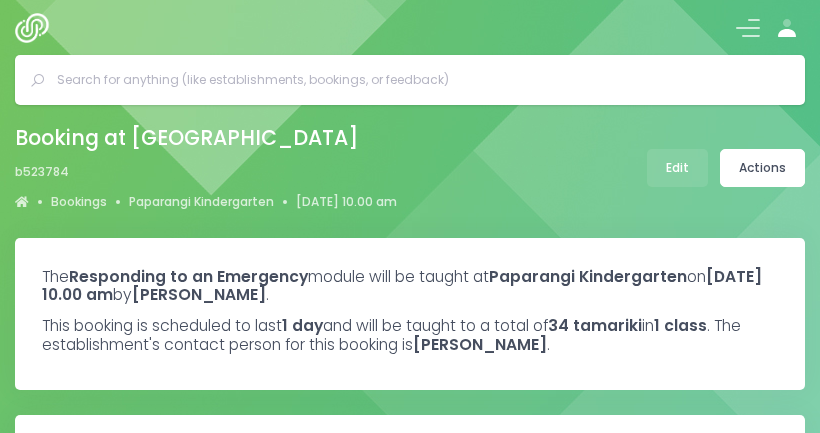 select on "5" 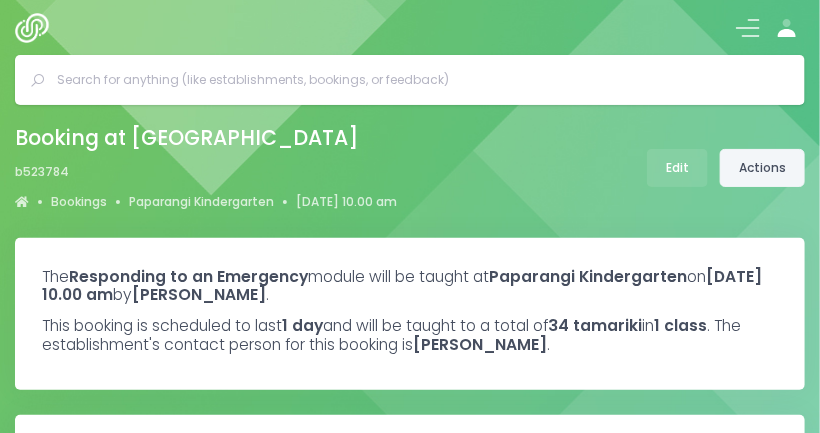 click on "Actions" at bounding box center (762, 168) 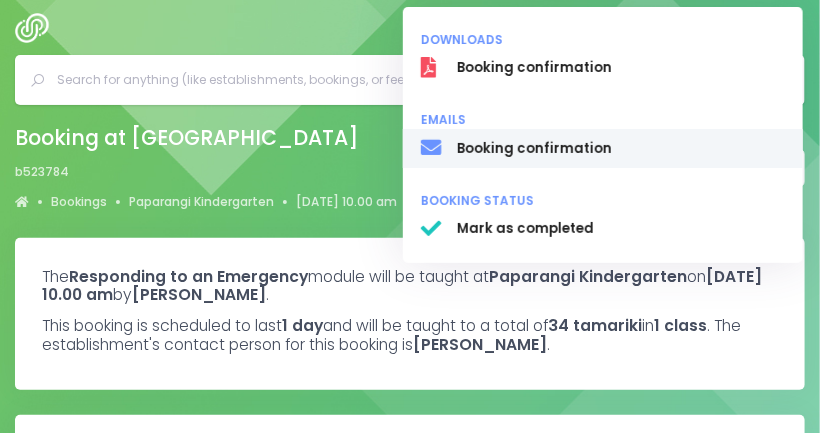 click on "Booking confirmation" at bounding box center [621, 149] 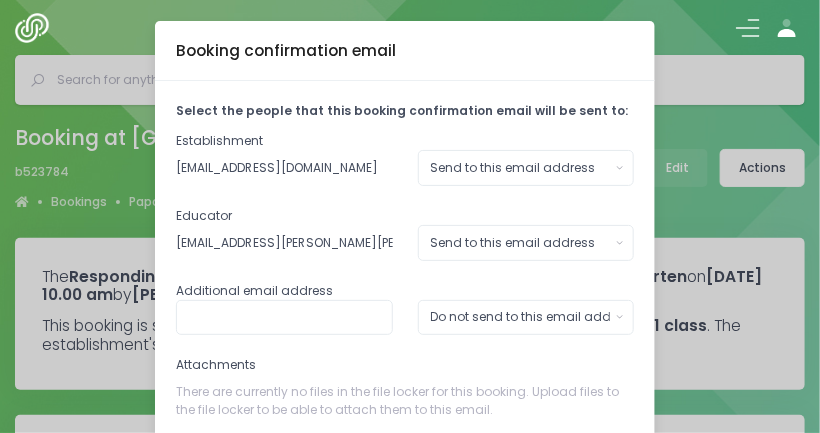 scroll, scrollTop: 135, scrollLeft: 0, axis: vertical 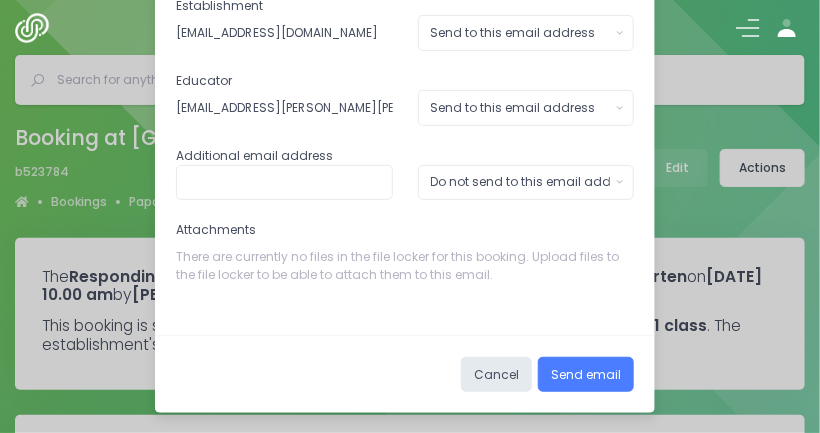 click on "Send email" at bounding box center (586, 375) 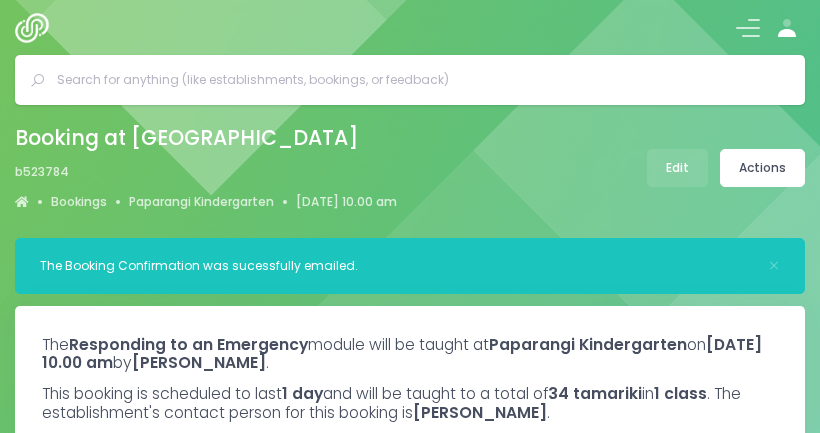 select on "5" 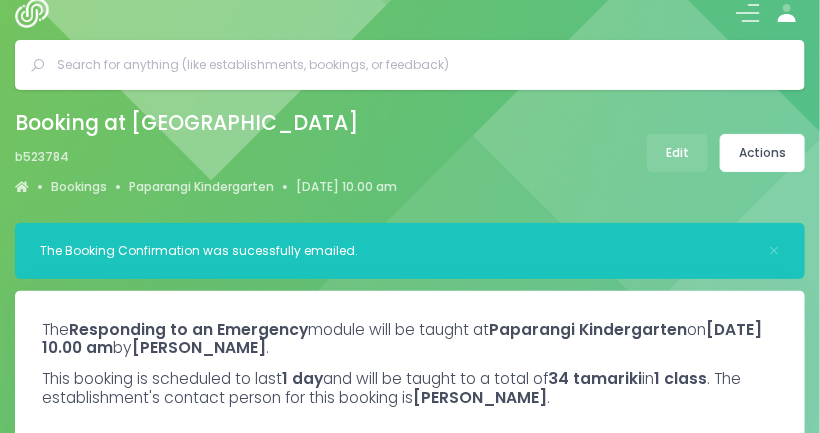 scroll, scrollTop: 0, scrollLeft: 0, axis: both 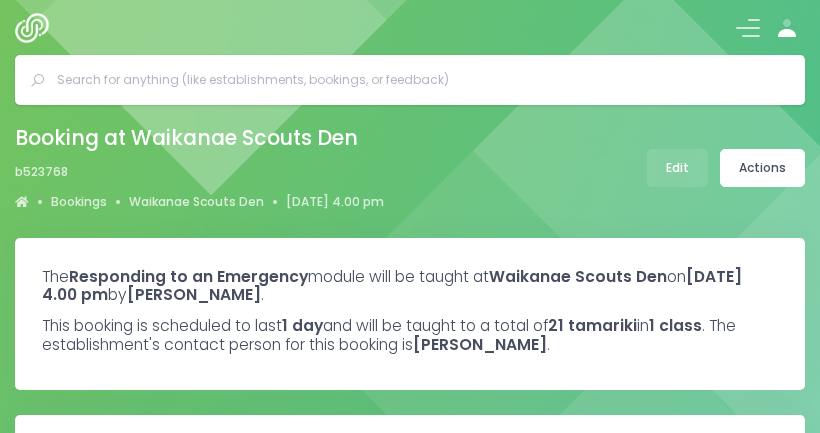 select on "5" 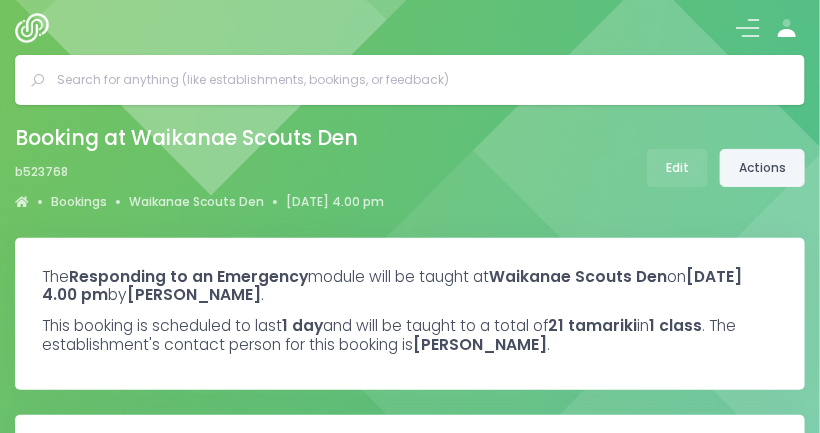click on "Actions" at bounding box center (762, 168) 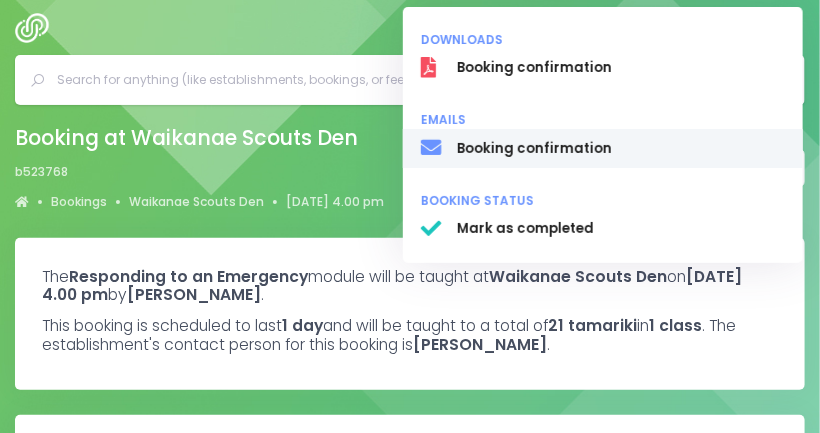 click on "Booking confirmation" at bounding box center (603, 148) 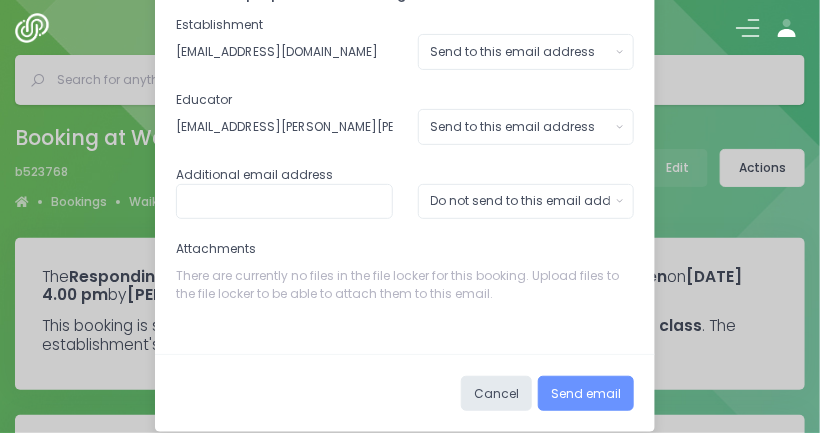 scroll, scrollTop: 125, scrollLeft: 0, axis: vertical 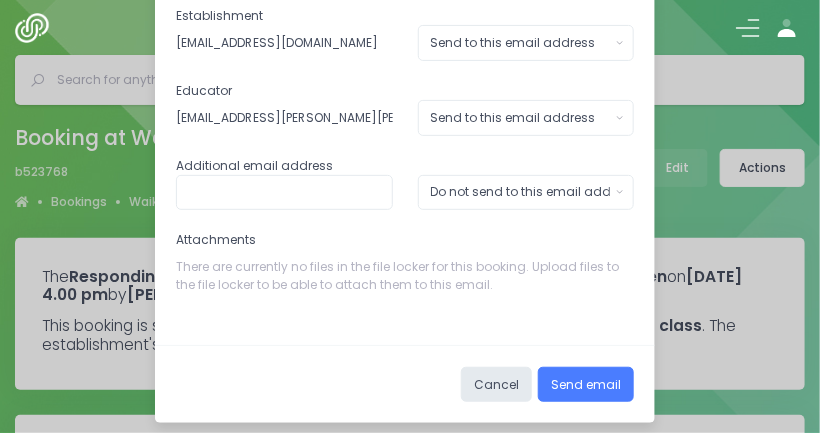 click on "Send email" at bounding box center [586, 385] 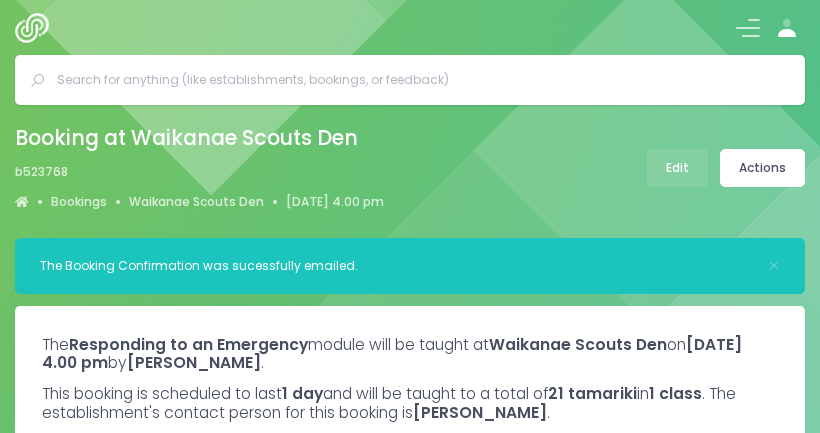 select on "5" 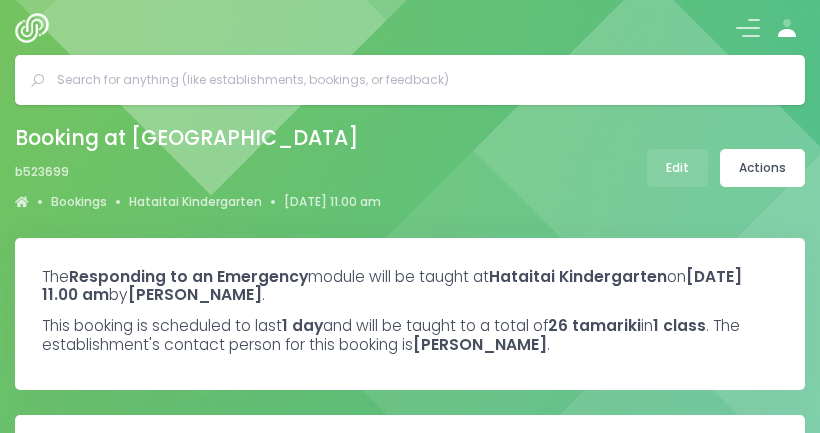 select on "5" 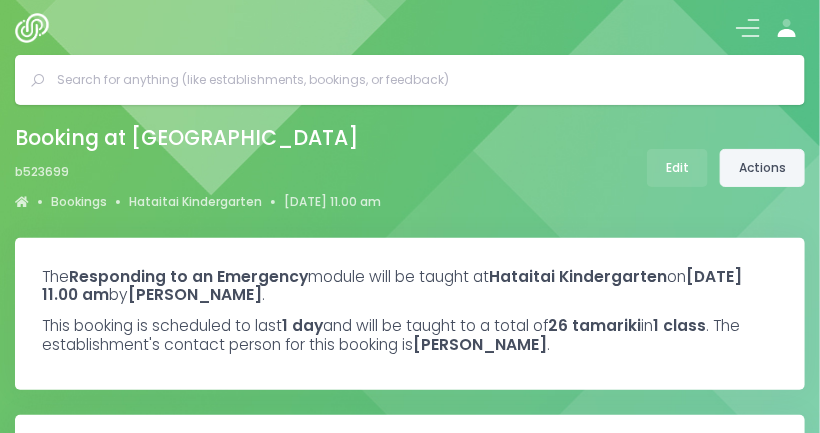 click on "Actions" at bounding box center [762, 168] 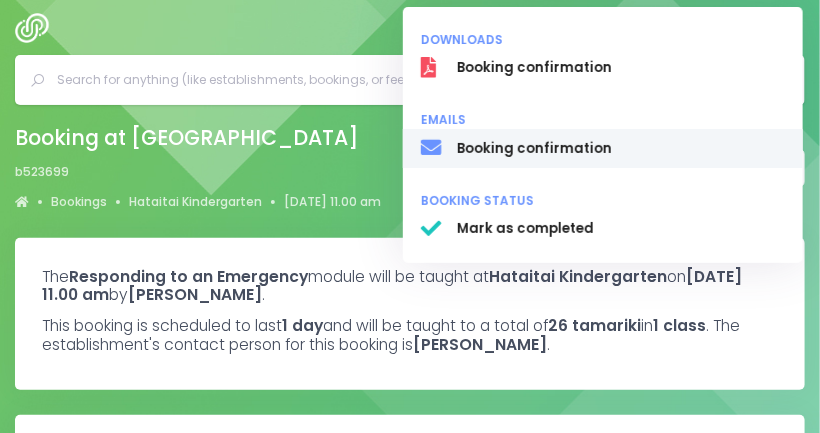 click on "Booking confirmation" at bounding box center [621, 149] 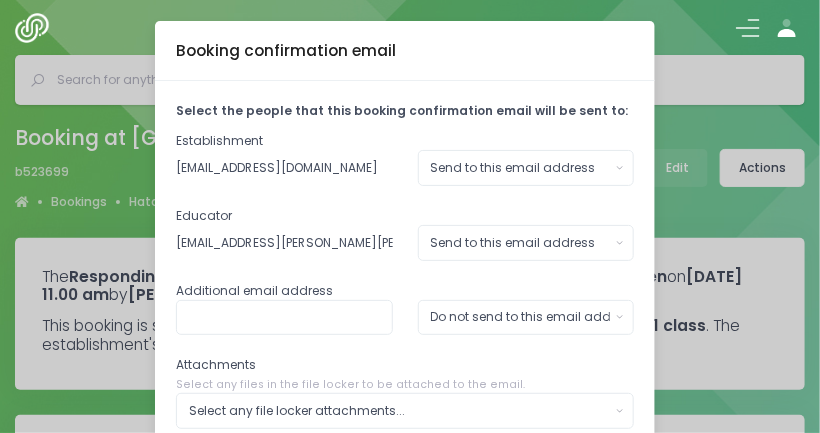 scroll, scrollTop: 136, scrollLeft: 0, axis: vertical 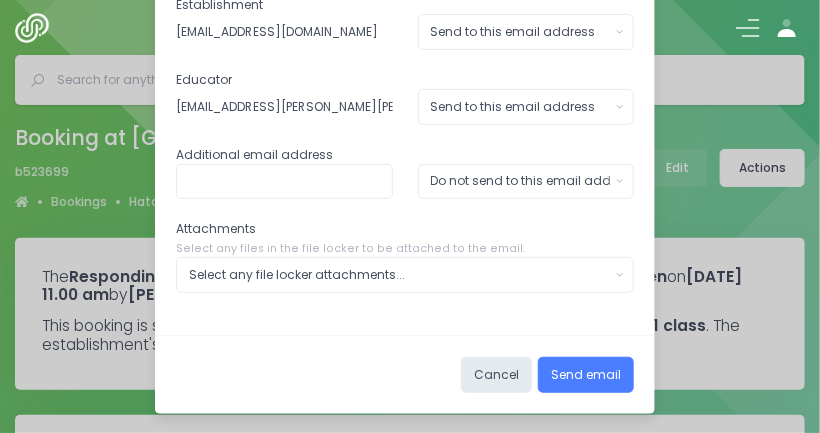click on "Send email" at bounding box center (586, 375) 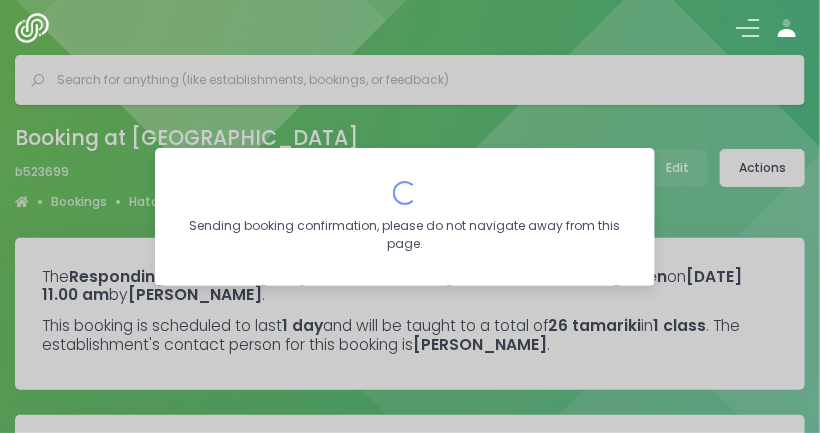 scroll, scrollTop: 0, scrollLeft: 0, axis: both 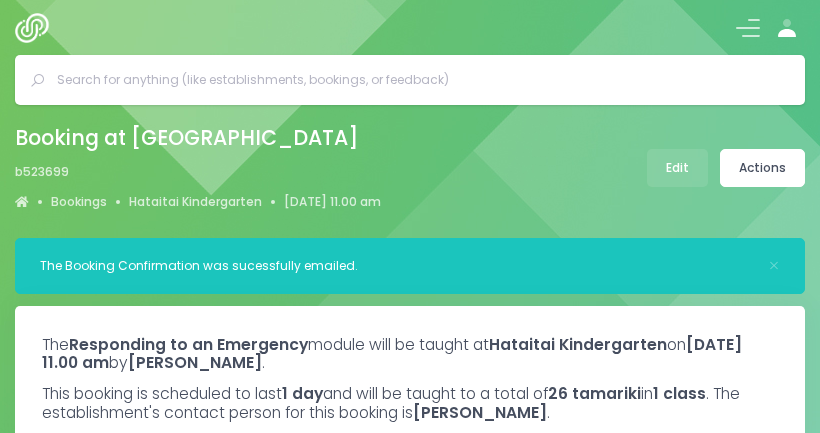 select on "5" 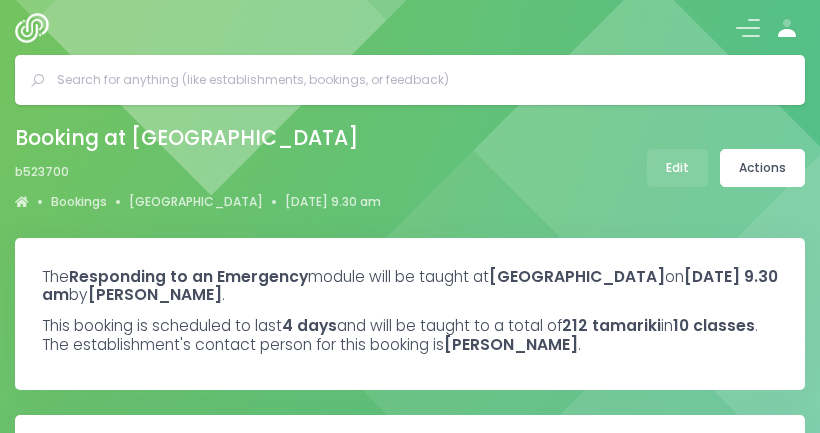 select on "5" 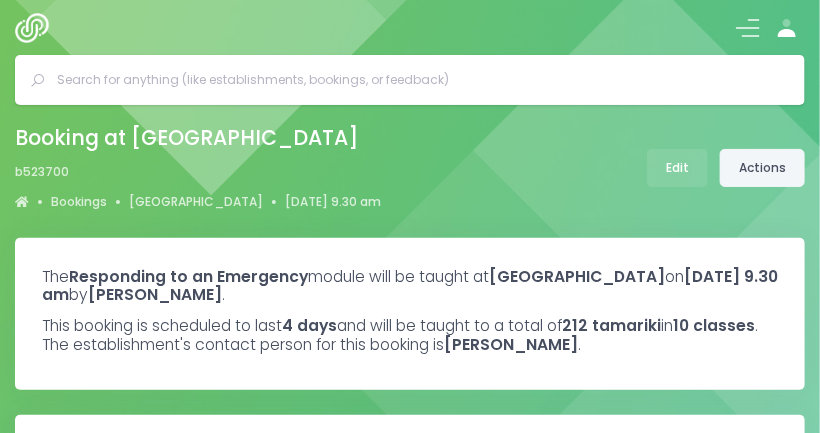 click on "Actions" at bounding box center [762, 168] 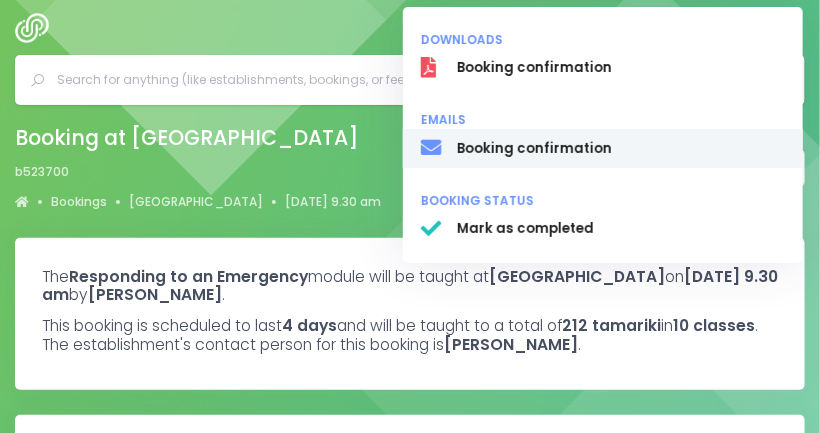 click on "Booking confirmation" at bounding box center (621, 149) 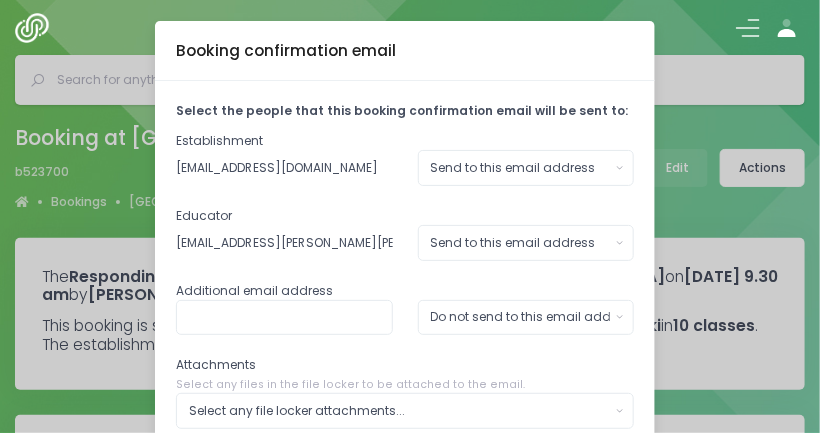 scroll, scrollTop: 136, scrollLeft: 0, axis: vertical 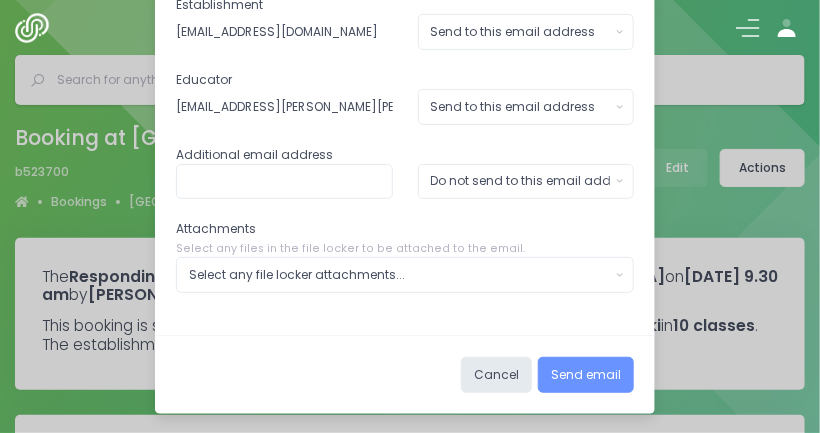 click on "Booking confirmation email
Select the people that this booking confirmation email will be sent to:
Establishment
[EMAIL_ADDRESS][DOMAIN_NAME]
Send to this email address
Do not send to this email address
Send to this email address
[GEOGRAPHIC_DATA]
Cancel" at bounding box center (410, 216) 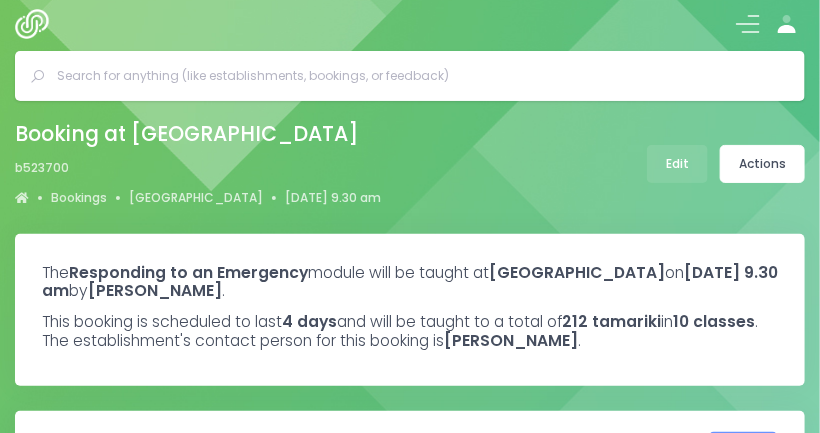 scroll, scrollTop: 0, scrollLeft: 0, axis: both 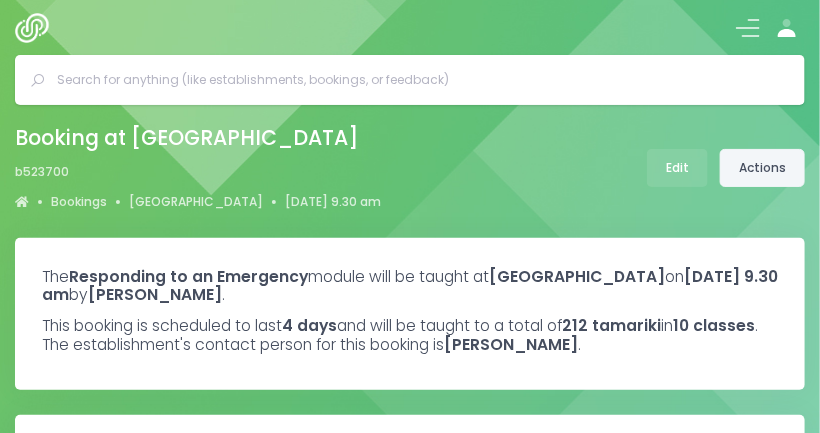 click on "Actions" at bounding box center [762, 168] 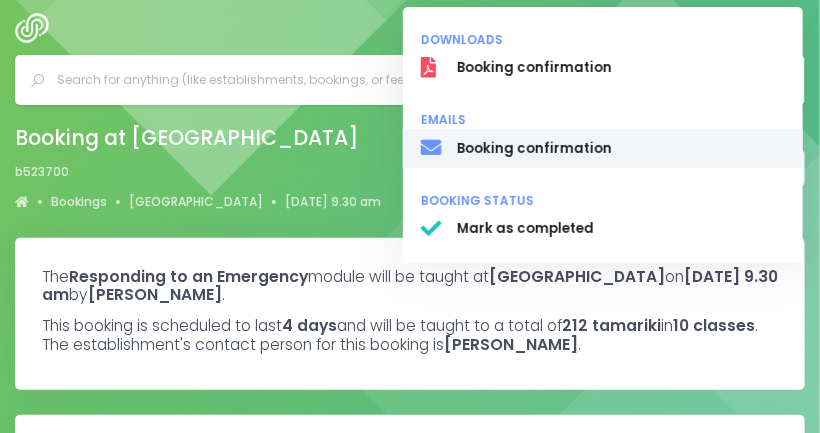 click on "Booking confirmation" at bounding box center (621, 149) 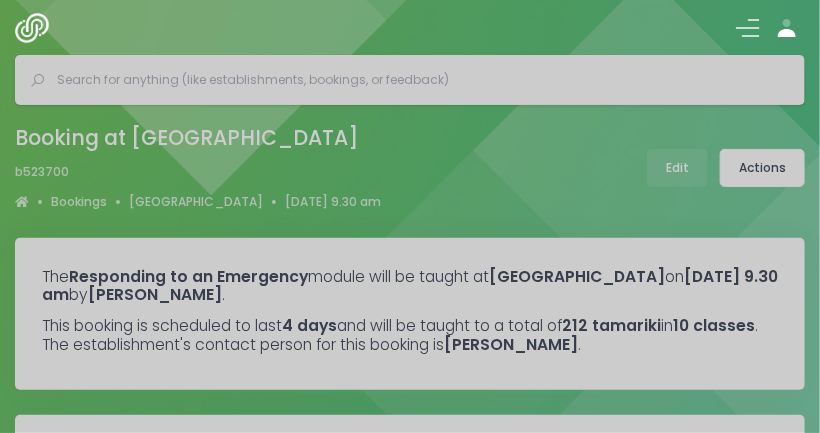scroll, scrollTop: 0, scrollLeft: 0, axis: both 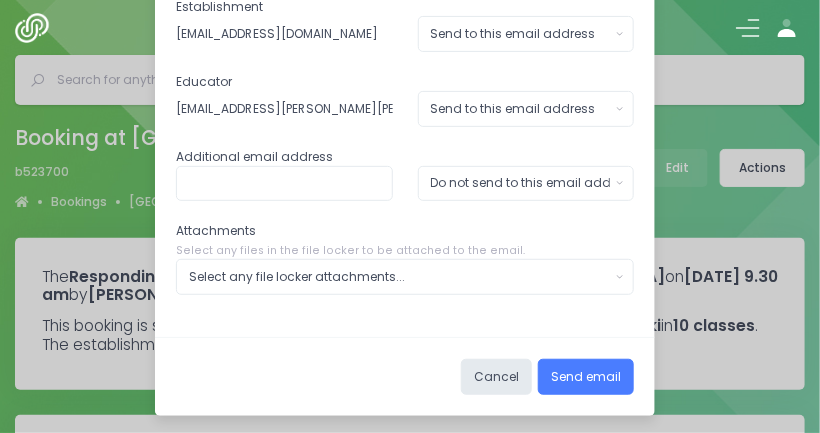 click on "Send email" at bounding box center [586, 377] 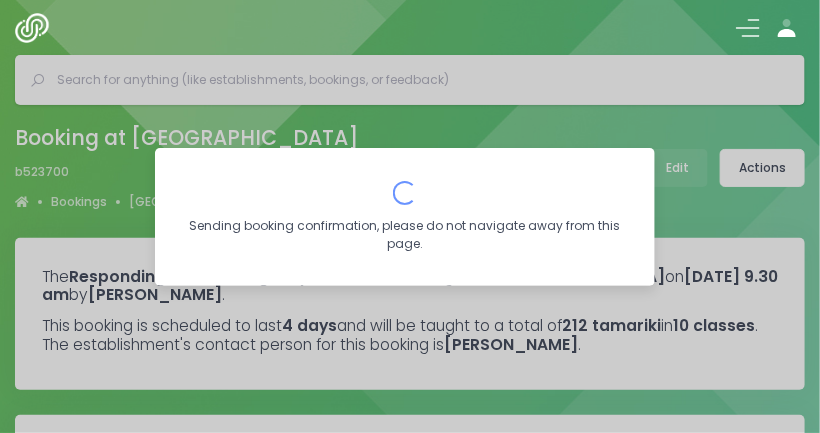 scroll, scrollTop: 0, scrollLeft: 0, axis: both 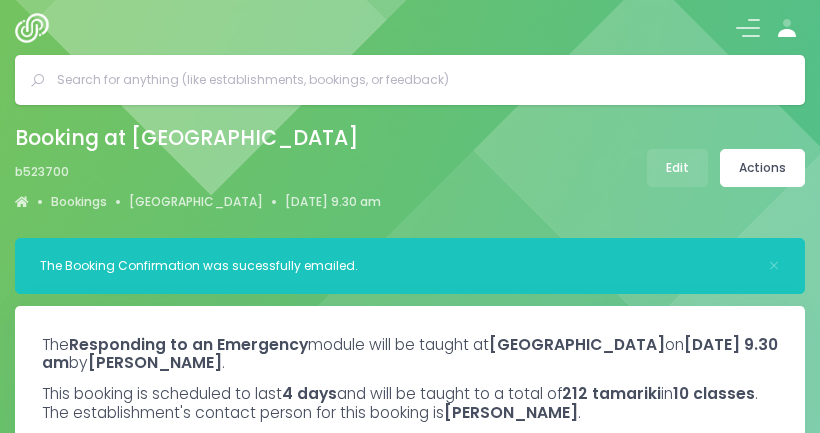 select on "5" 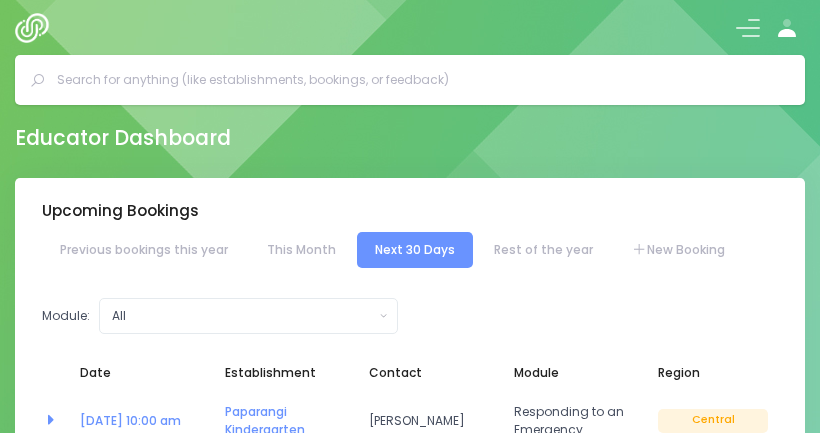 select on "5" 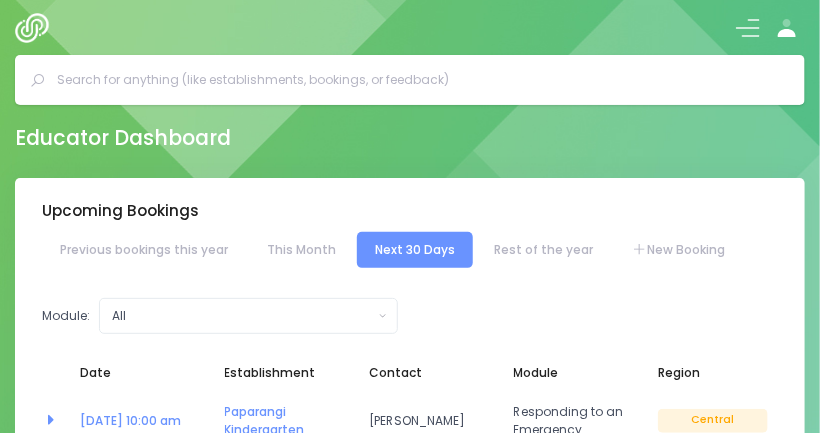 click at bounding box center (410, 27) 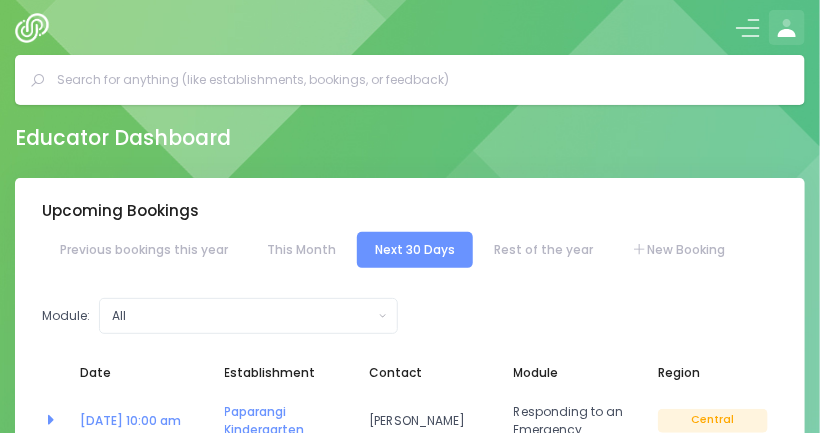 click at bounding box center [787, 28] 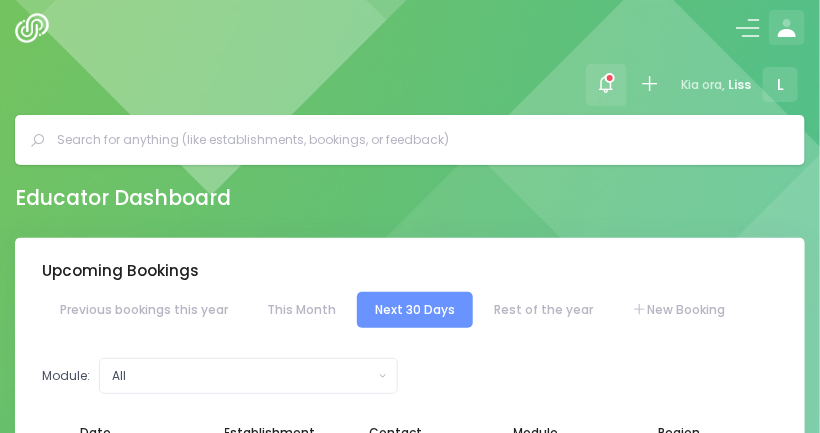 click at bounding box center [606, 85] 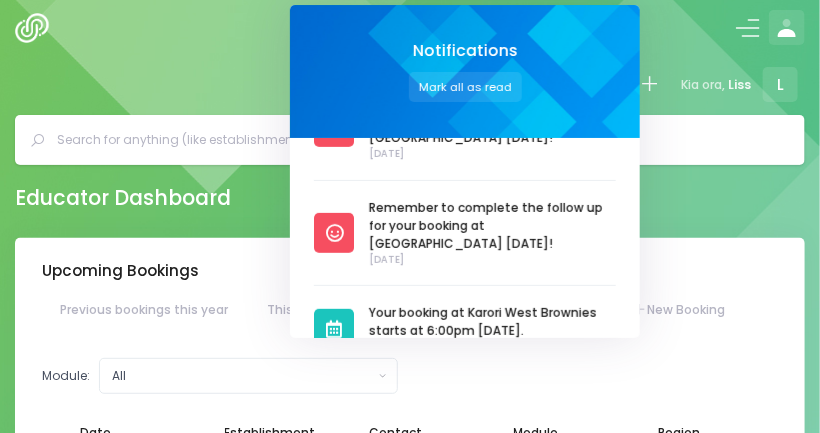 scroll, scrollTop: 0, scrollLeft: 0, axis: both 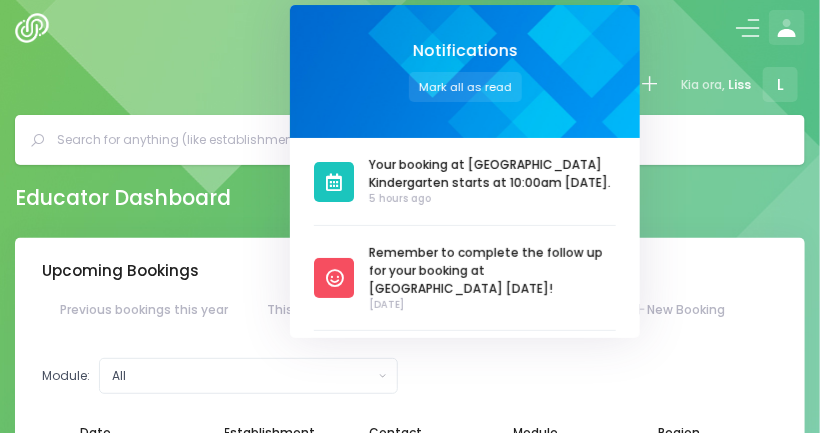 click on "Educator Dashboard" at bounding box center [410, 198] 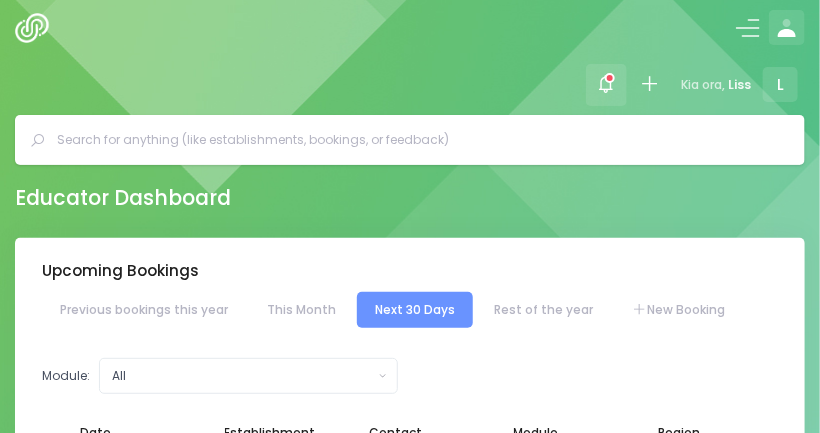 click at bounding box center (606, 84) 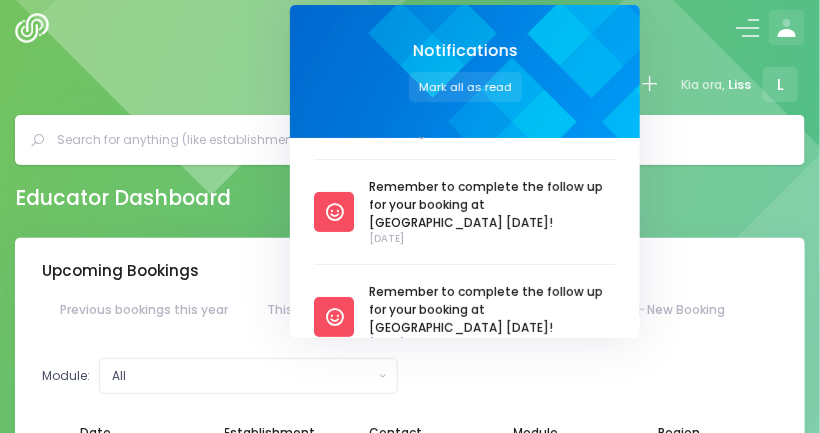 scroll, scrollTop: 66, scrollLeft: 0, axis: vertical 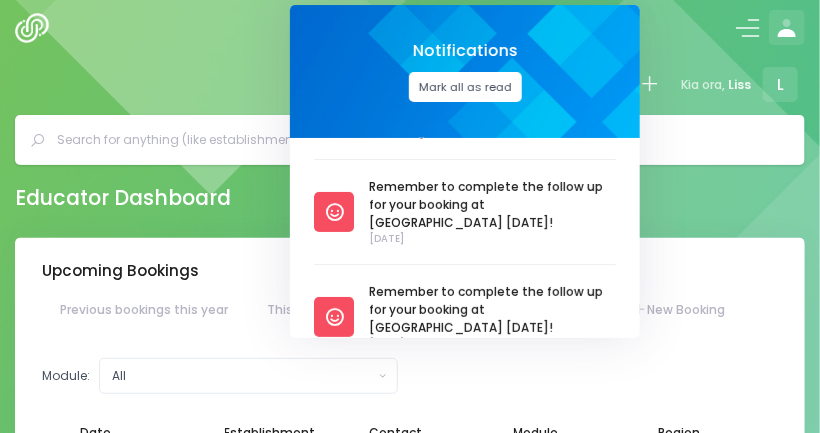 click on "Mark all as read" at bounding box center [464, 87] 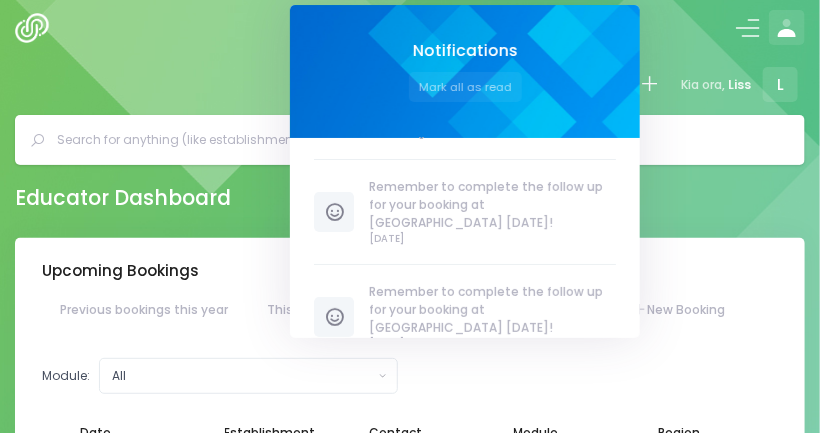 click on "Educator Dashboard" at bounding box center [410, 198] 